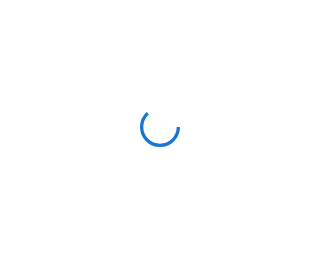 scroll, scrollTop: 0, scrollLeft: 0, axis: both 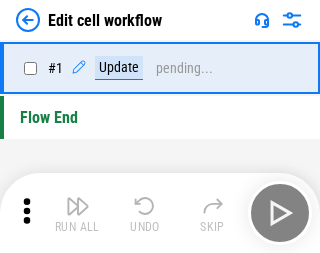 click at bounding box center (78, 206) 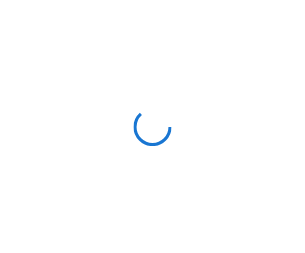 scroll, scrollTop: 0, scrollLeft: 0, axis: both 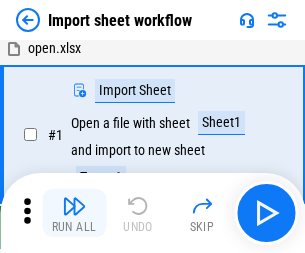 click at bounding box center (74, 206) 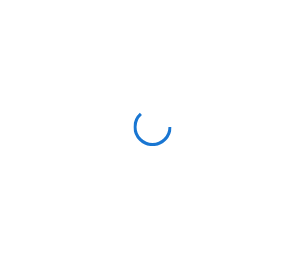 scroll, scrollTop: 0, scrollLeft: 0, axis: both 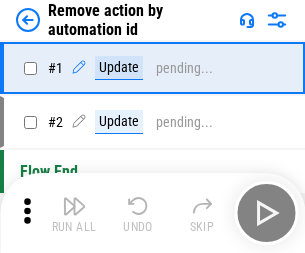 click at bounding box center [74, 206] 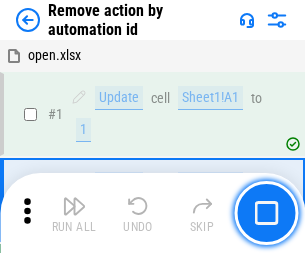scroll, scrollTop: 74, scrollLeft: 0, axis: vertical 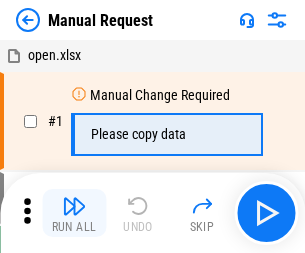 click at bounding box center (74, 206) 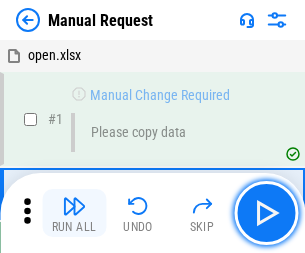 scroll, scrollTop: 68, scrollLeft: 0, axis: vertical 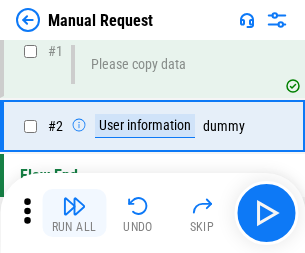 click at bounding box center [74, 206] 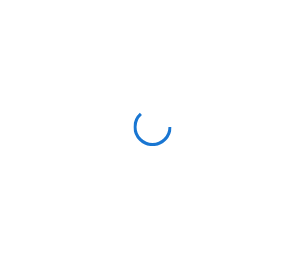 scroll, scrollTop: 0, scrollLeft: 0, axis: both 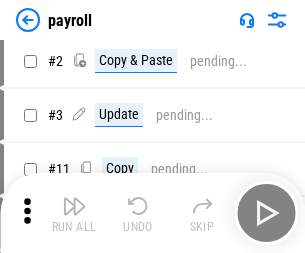click at bounding box center (74, 206) 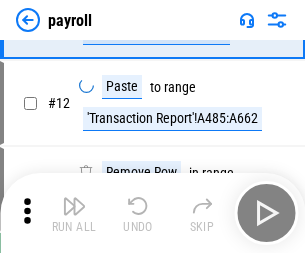 scroll, scrollTop: 247, scrollLeft: 0, axis: vertical 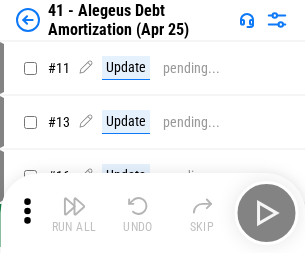 click at bounding box center [74, 206] 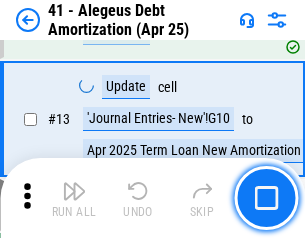 scroll, scrollTop: 247, scrollLeft: 0, axis: vertical 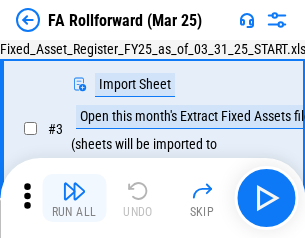 click at bounding box center (74, 191) 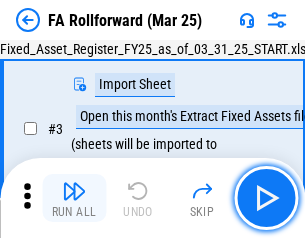 scroll, scrollTop: 184, scrollLeft: 0, axis: vertical 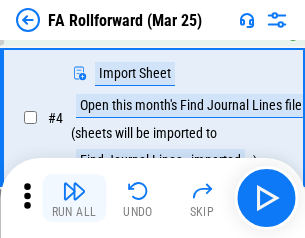 click at bounding box center [74, 191] 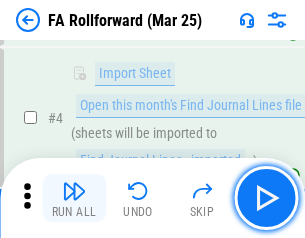 scroll, scrollTop: 313, scrollLeft: 0, axis: vertical 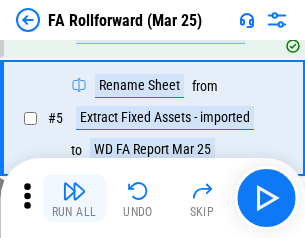 click at bounding box center [74, 191] 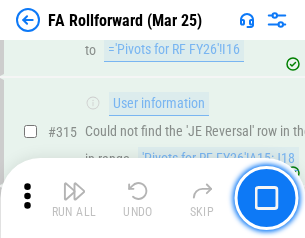 scroll, scrollTop: 9517, scrollLeft: 0, axis: vertical 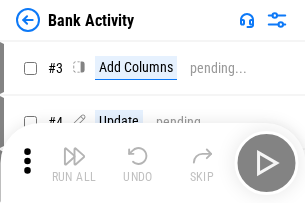 click at bounding box center (74, 156) 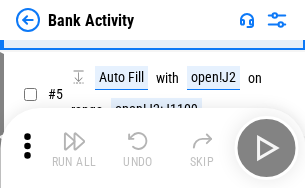 scroll, scrollTop: 106, scrollLeft: 0, axis: vertical 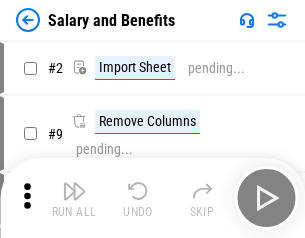 click at bounding box center [74, 191] 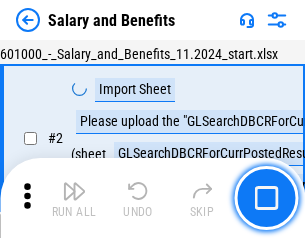 scroll, scrollTop: 145, scrollLeft: 0, axis: vertical 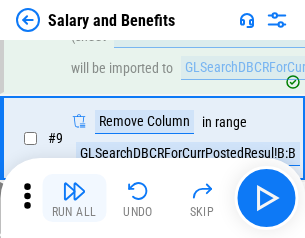 click at bounding box center [74, 191] 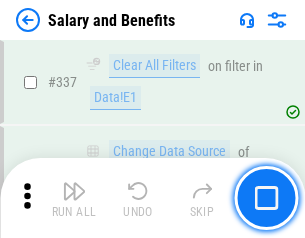 scroll, scrollTop: 9364, scrollLeft: 0, axis: vertical 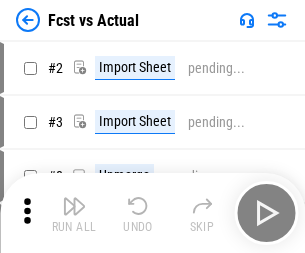 click at bounding box center (74, 206) 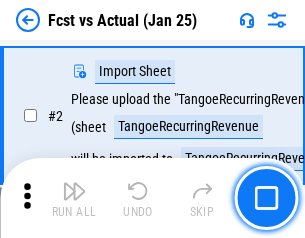 scroll, scrollTop: 187, scrollLeft: 0, axis: vertical 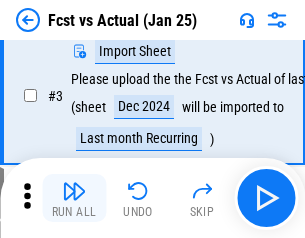 click at bounding box center [74, 191] 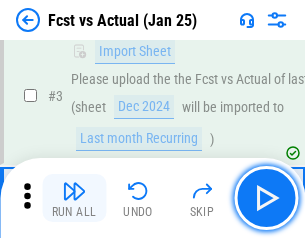 scroll, scrollTop: 300, scrollLeft: 0, axis: vertical 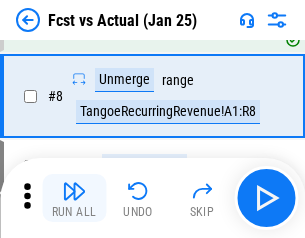 click at bounding box center (74, 191) 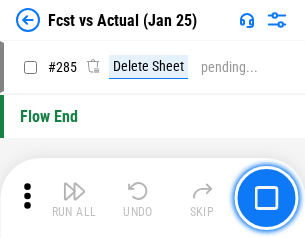scroll, scrollTop: 9465, scrollLeft: 0, axis: vertical 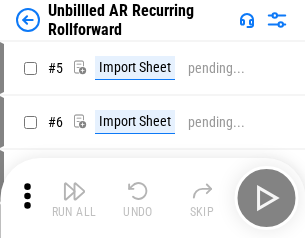 click at bounding box center [74, 191] 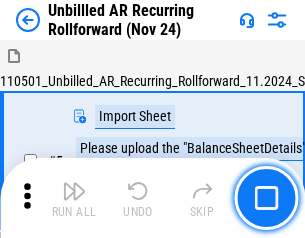 scroll, scrollTop: 188, scrollLeft: 0, axis: vertical 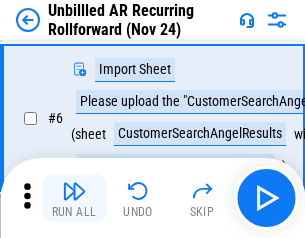 click at bounding box center [74, 191] 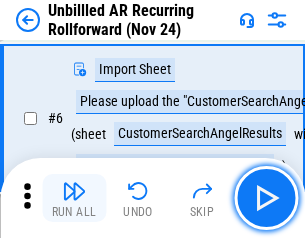 scroll, scrollTop: 322, scrollLeft: 0, axis: vertical 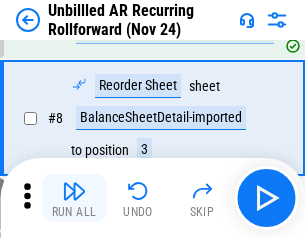 click at bounding box center [74, 191] 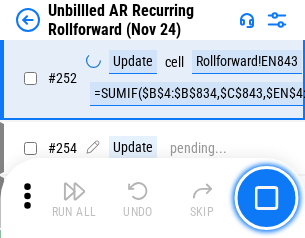 scroll, scrollTop: 6793, scrollLeft: 0, axis: vertical 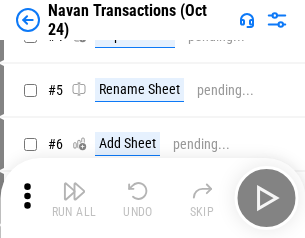 click at bounding box center (74, 191) 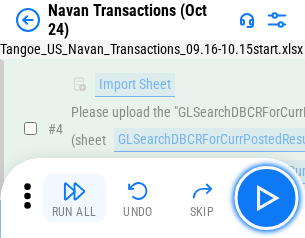 scroll, scrollTop: 172, scrollLeft: 0, axis: vertical 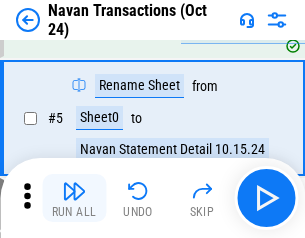 click at bounding box center [74, 191] 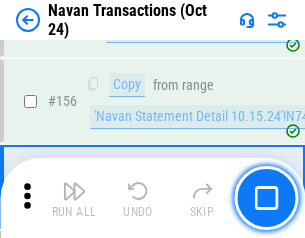 scroll, scrollTop: 6484, scrollLeft: 0, axis: vertical 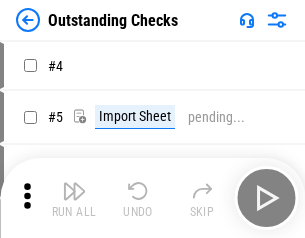 click at bounding box center [74, 191] 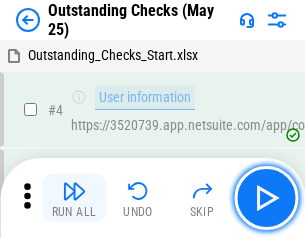 scroll, scrollTop: 209, scrollLeft: 0, axis: vertical 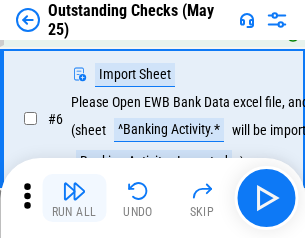 click at bounding box center [74, 191] 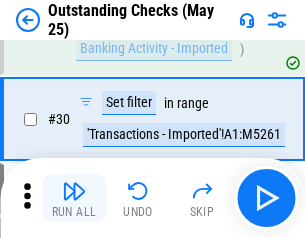 click at bounding box center (74, 191) 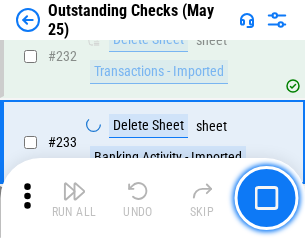 scroll, scrollTop: 6073, scrollLeft: 0, axis: vertical 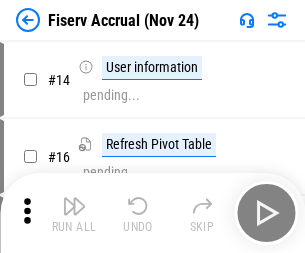 click at bounding box center [74, 206] 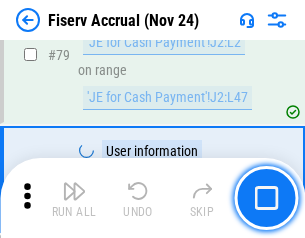 scroll, scrollTop: 2628, scrollLeft: 0, axis: vertical 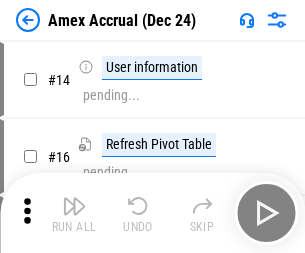 click at bounding box center (74, 206) 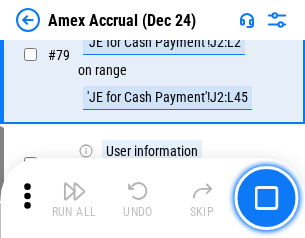 scroll, scrollTop: 2596, scrollLeft: 0, axis: vertical 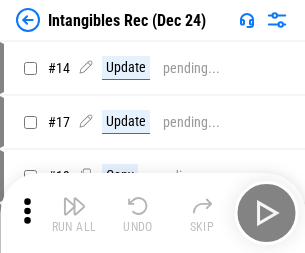 click at bounding box center (74, 206) 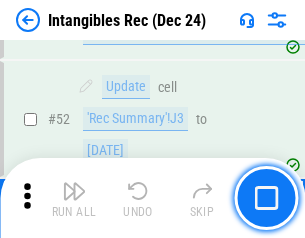 scroll, scrollTop: 779, scrollLeft: 0, axis: vertical 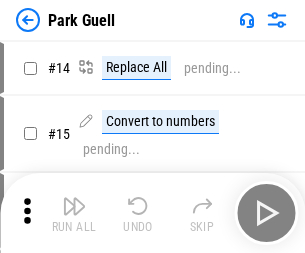 click at bounding box center (74, 206) 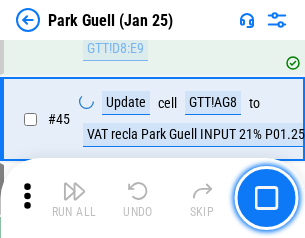 scroll, scrollTop: 2501, scrollLeft: 0, axis: vertical 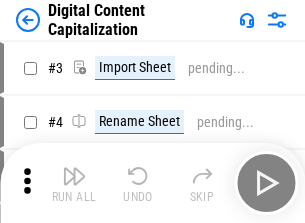 click at bounding box center [74, 176] 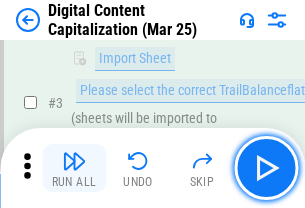 scroll, scrollTop: 187, scrollLeft: 0, axis: vertical 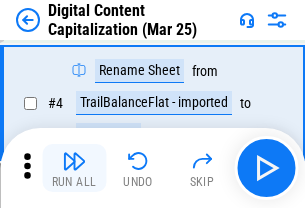 click at bounding box center [74, 161] 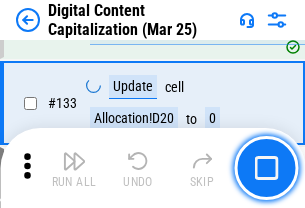 scroll, scrollTop: 2121, scrollLeft: 0, axis: vertical 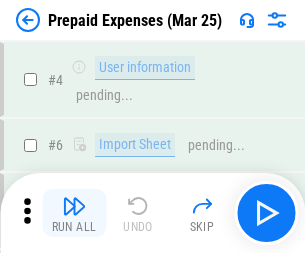 click at bounding box center [74, 206] 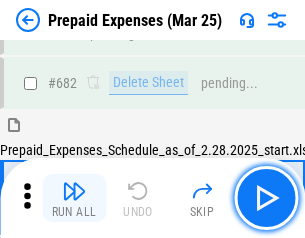 scroll, scrollTop: 5499, scrollLeft: 0, axis: vertical 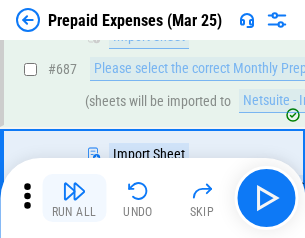 click at bounding box center (74, 191) 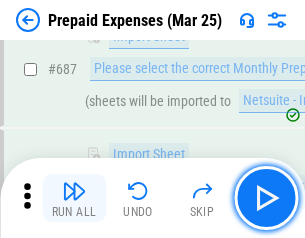 scroll, scrollTop: 5601, scrollLeft: 0, axis: vertical 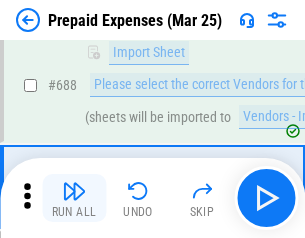 click at bounding box center [74, 191] 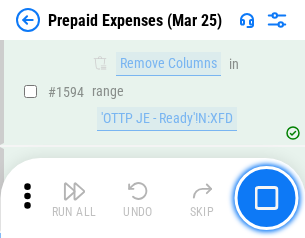 scroll, scrollTop: 19472, scrollLeft: 0, axis: vertical 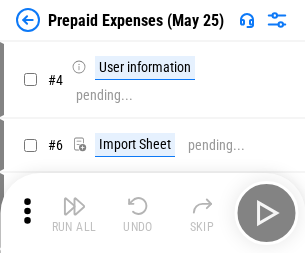 click at bounding box center (74, 206) 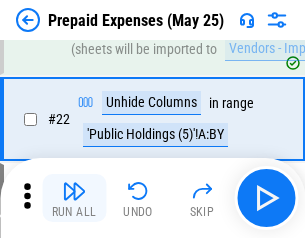 click at bounding box center [74, 191] 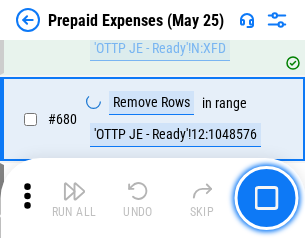 scroll, scrollTop: 6964, scrollLeft: 0, axis: vertical 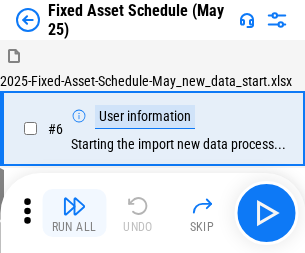 click at bounding box center (74, 206) 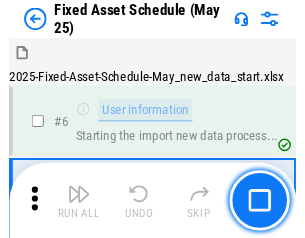 scroll, scrollTop: 210, scrollLeft: 0, axis: vertical 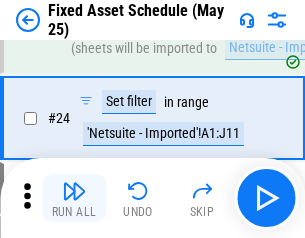click at bounding box center [74, 191] 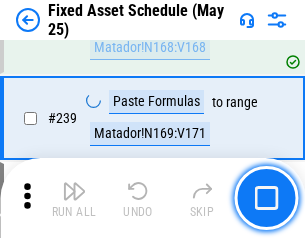 scroll, scrollTop: 6195, scrollLeft: 0, axis: vertical 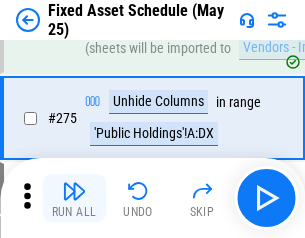 click at bounding box center [74, 191] 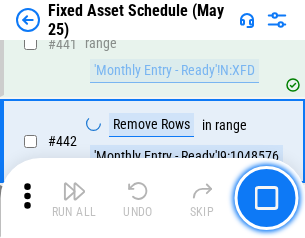 scroll, scrollTop: 8940, scrollLeft: 0, axis: vertical 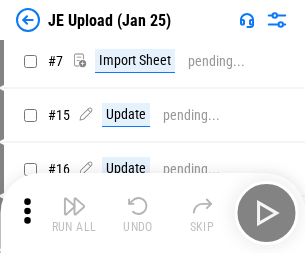 click at bounding box center (74, 206) 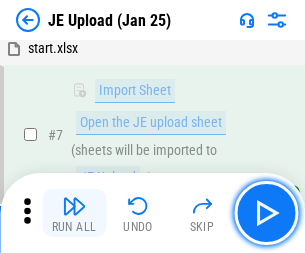 scroll, scrollTop: 145, scrollLeft: 0, axis: vertical 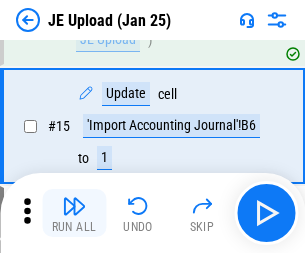 click at bounding box center (74, 206) 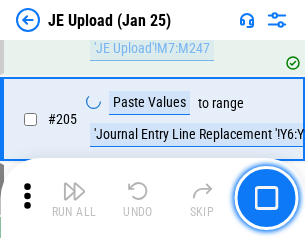 scroll, scrollTop: 4826, scrollLeft: 0, axis: vertical 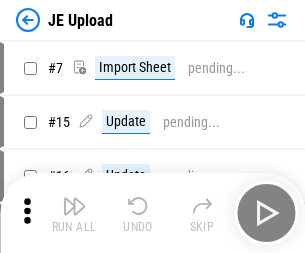 click at bounding box center [74, 206] 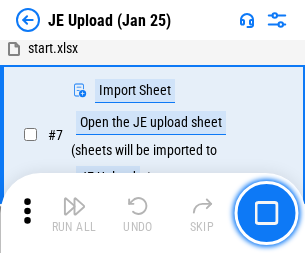 scroll, scrollTop: 145, scrollLeft: 0, axis: vertical 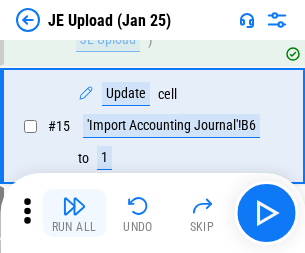 click at bounding box center [74, 206] 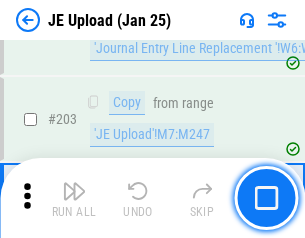 scroll, scrollTop: 4826, scrollLeft: 0, axis: vertical 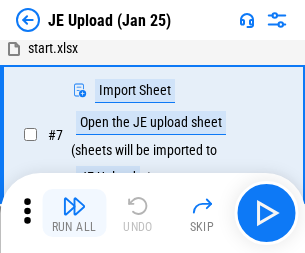 click at bounding box center (74, 206) 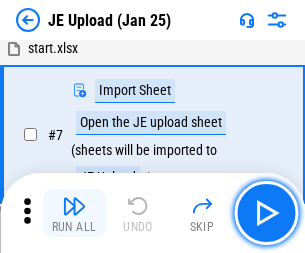 scroll, scrollTop: 145, scrollLeft: 0, axis: vertical 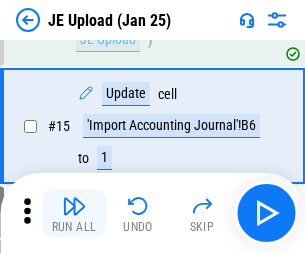 click at bounding box center [74, 206] 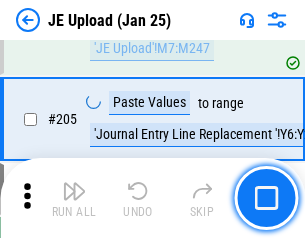 scroll, scrollTop: 4826, scrollLeft: 0, axis: vertical 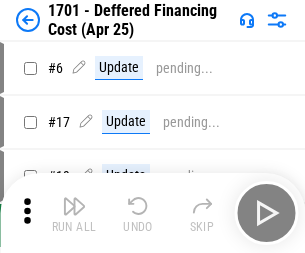 click at bounding box center (74, 206) 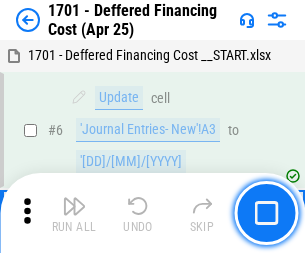 scroll, scrollTop: 240, scrollLeft: 0, axis: vertical 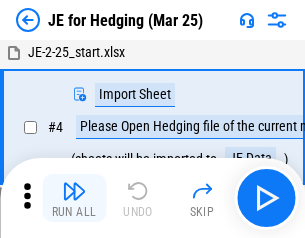 click at bounding box center [74, 191] 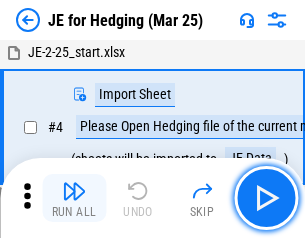 scroll, scrollTop: 113, scrollLeft: 0, axis: vertical 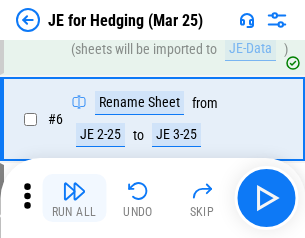 click at bounding box center [74, 191] 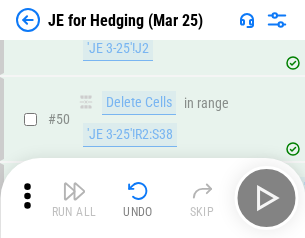 scroll, scrollTop: 1295, scrollLeft: 0, axis: vertical 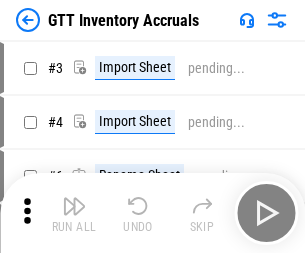 click at bounding box center (74, 206) 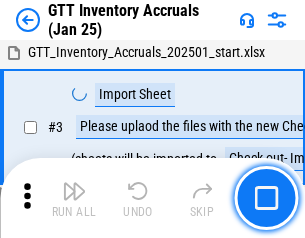 scroll, scrollTop: 129, scrollLeft: 0, axis: vertical 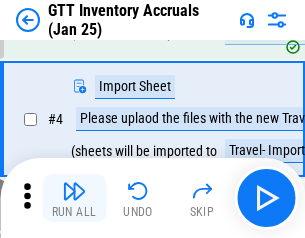 click at bounding box center [74, 191] 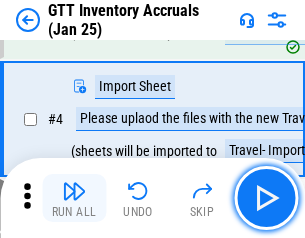 scroll, scrollTop: 231, scrollLeft: 0, axis: vertical 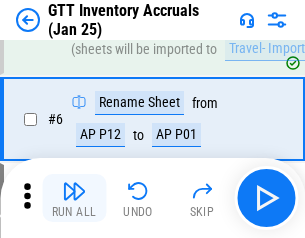 click at bounding box center [74, 191] 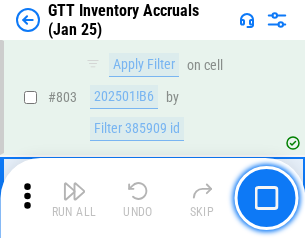 scroll, scrollTop: 15180, scrollLeft: 0, axis: vertical 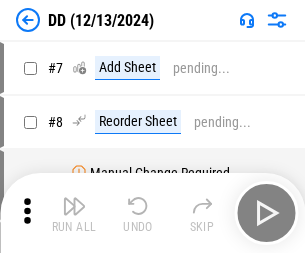 click at bounding box center [74, 206] 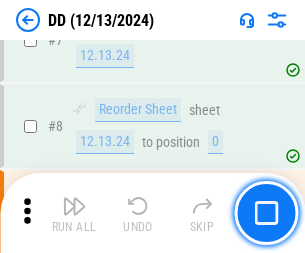 scroll, scrollTop: 193, scrollLeft: 0, axis: vertical 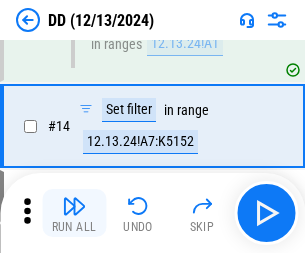 click at bounding box center [74, 206] 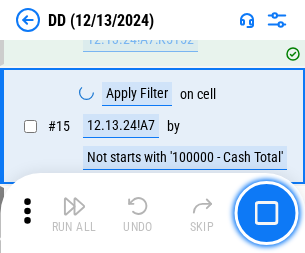 scroll, scrollTop: 514, scrollLeft: 0, axis: vertical 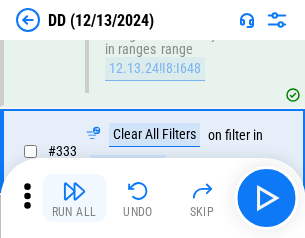 click at bounding box center [74, 191] 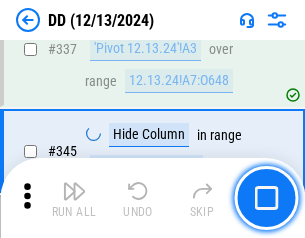scroll, scrollTop: 9572, scrollLeft: 0, axis: vertical 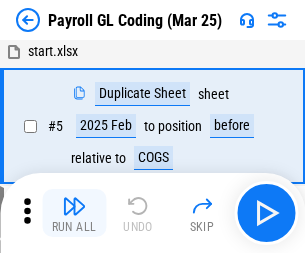 click at bounding box center [74, 206] 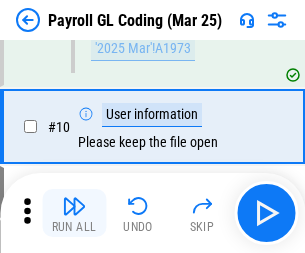 click at bounding box center (74, 206) 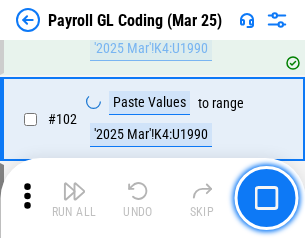 scroll, scrollTop: 4692, scrollLeft: 0, axis: vertical 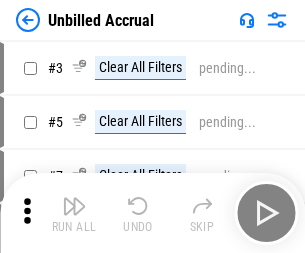 click at bounding box center [74, 206] 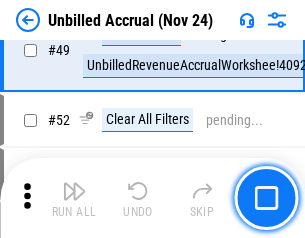scroll, scrollTop: 1814, scrollLeft: 0, axis: vertical 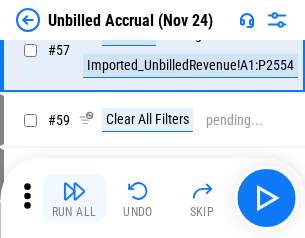 click at bounding box center [74, 191] 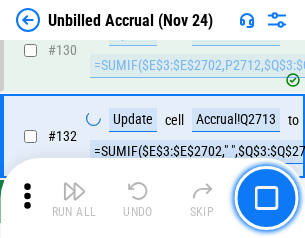 scroll, scrollTop: 5957, scrollLeft: 0, axis: vertical 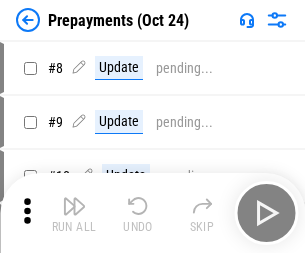 click at bounding box center [74, 206] 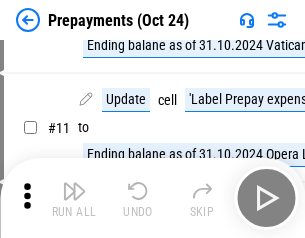 scroll, scrollTop: 125, scrollLeft: 0, axis: vertical 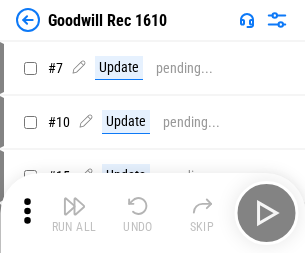 click at bounding box center (74, 206) 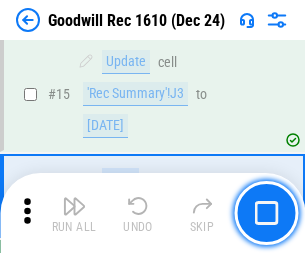 scroll, scrollTop: 342, scrollLeft: 0, axis: vertical 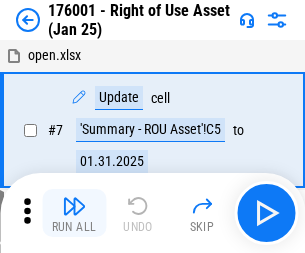 click at bounding box center [74, 206] 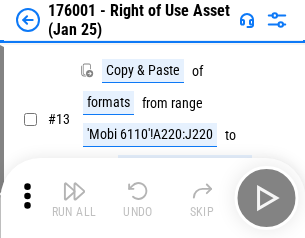 scroll, scrollTop: 129, scrollLeft: 0, axis: vertical 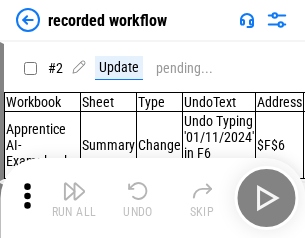 click at bounding box center (74, 191) 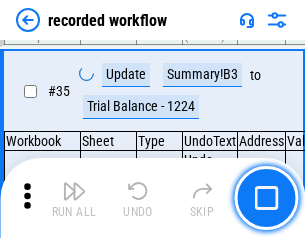 scroll, scrollTop: 6251, scrollLeft: 0, axis: vertical 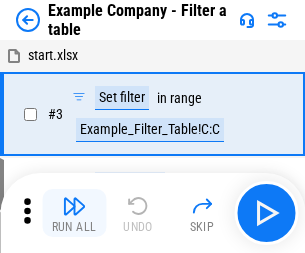 click at bounding box center [74, 206] 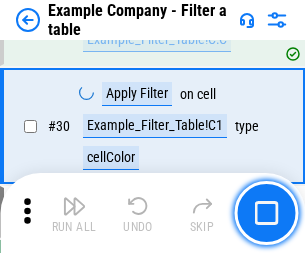 scroll, scrollTop: 1830, scrollLeft: 0, axis: vertical 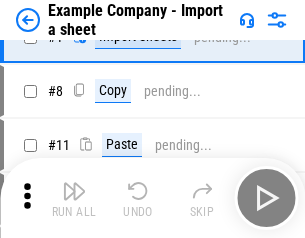 click at bounding box center (74, 191) 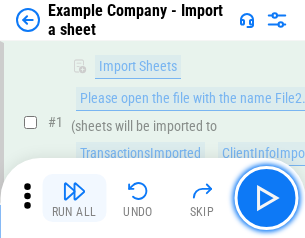 scroll, scrollTop: 168, scrollLeft: 0, axis: vertical 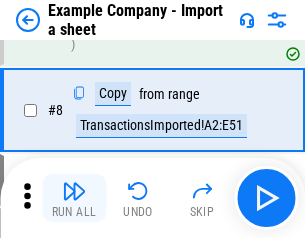 click at bounding box center [74, 191] 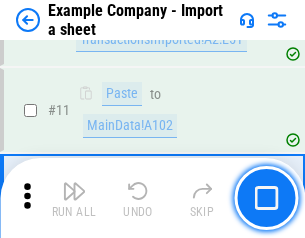 scroll, scrollTop: 442, scrollLeft: 0, axis: vertical 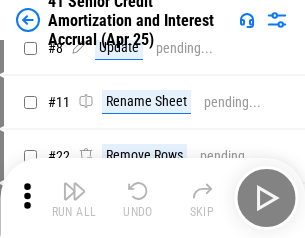 click at bounding box center (74, 191) 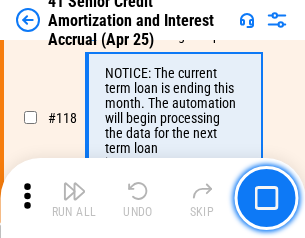 scroll, scrollTop: 1887, scrollLeft: 0, axis: vertical 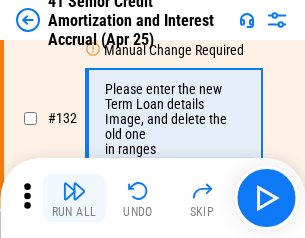 click at bounding box center [74, 191] 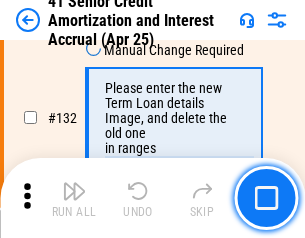 scroll, scrollTop: 2090, scrollLeft: 0, axis: vertical 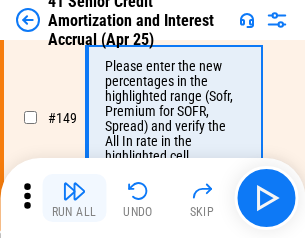 click at bounding box center [74, 191] 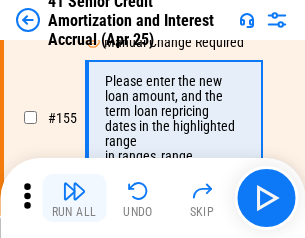 click at bounding box center [74, 191] 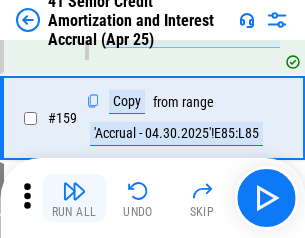 click at bounding box center (74, 191) 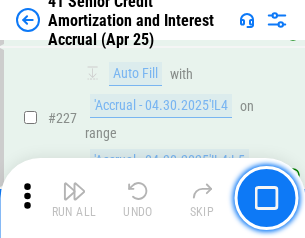 scroll, scrollTop: 4479, scrollLeft: 0, axis: vertical 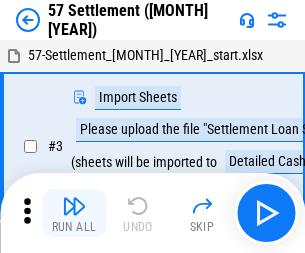 click at bounding box center (74, 206) 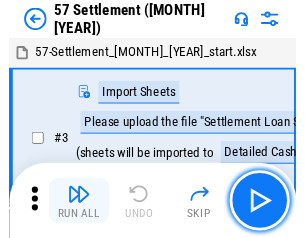 scroll, scrollTop: 19, scrollLeft: 0, axis: vertical 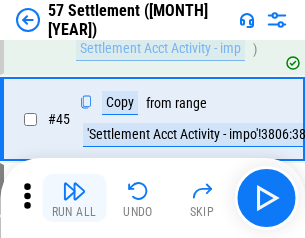 click at bounding box center (74, 191) 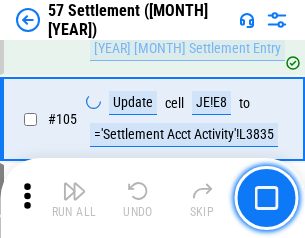 scroll, scrollTop: 1263, scrollLeft: 0, axis: vertical 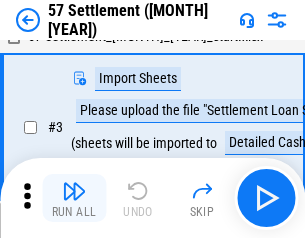 click at bounding box center (74, 191) 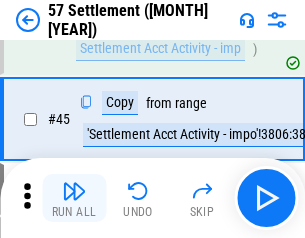 click at bounding box center (74, 191) 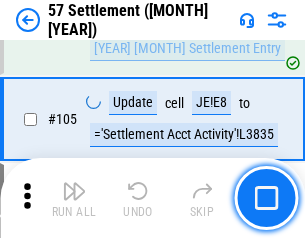scroll, scrollTop: 1263, scrollLeft: 0, axis: vertical 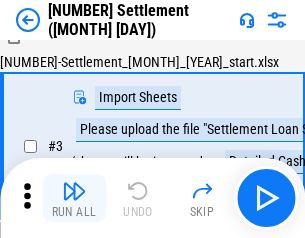 click at bounding box center (74, 191) 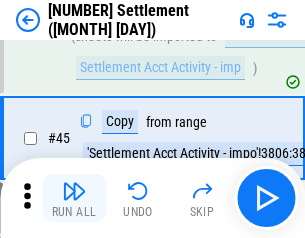 click at bounding box center (74, 191) 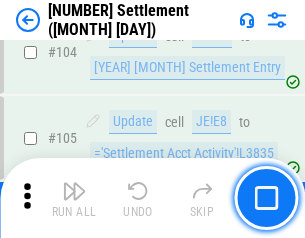 scroll, scrollTop: 1263, scrollLeft: 0, axis: vertical 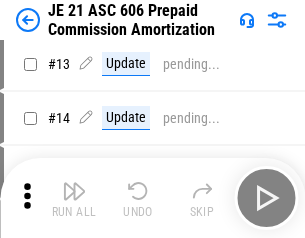 click at bounding box center [74, 191] 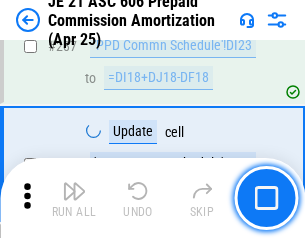 scroll, scrollTop: 3680, scrollLeft: 0, axis: vertical 